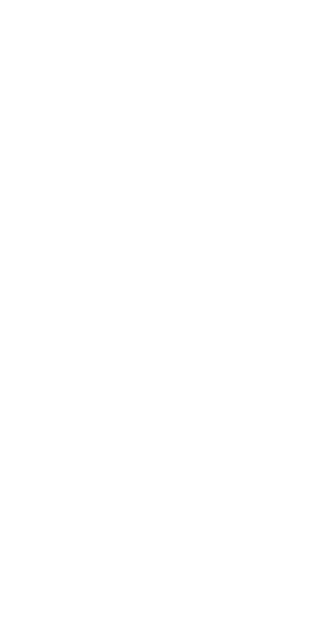 scroll, scrollTop: 0, scrollLeft: 0, axis: both 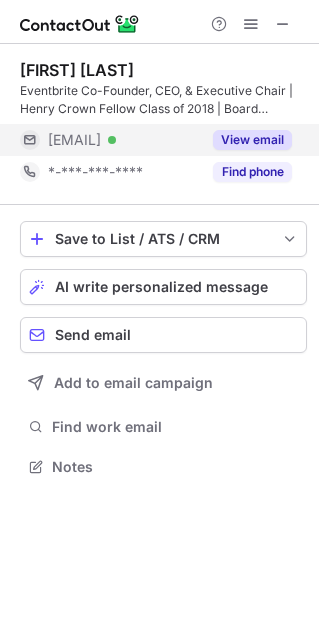click on "View email" at bounding box center (252, 140) 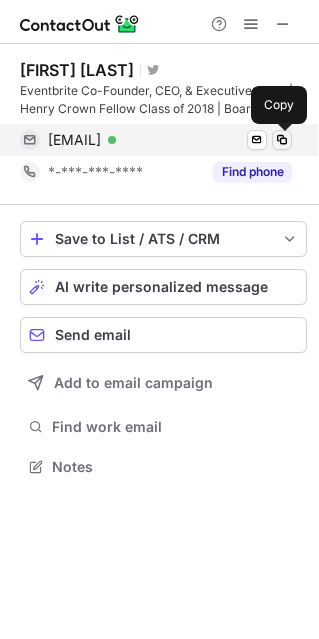 click at bounding box center [282, 140] 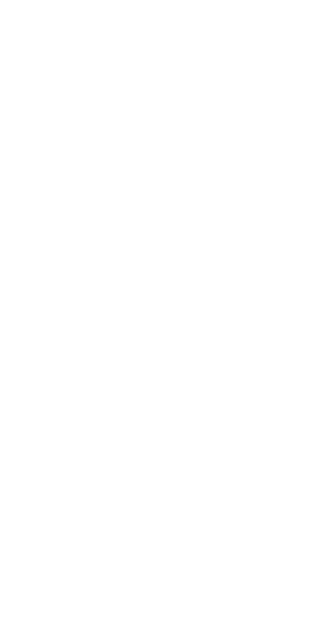 scroll, scrollTop: 0, scrollLeft: 0, axis: both 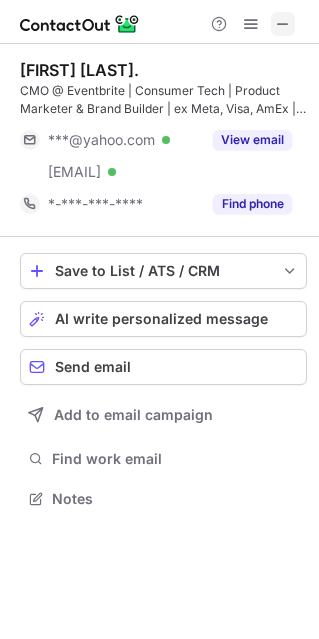 click at bounding box center (283, 24) 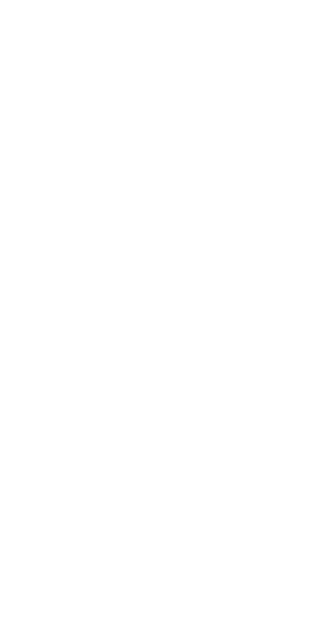 scroll, scrollTop: 0, scrollLeft: 0, axis: both 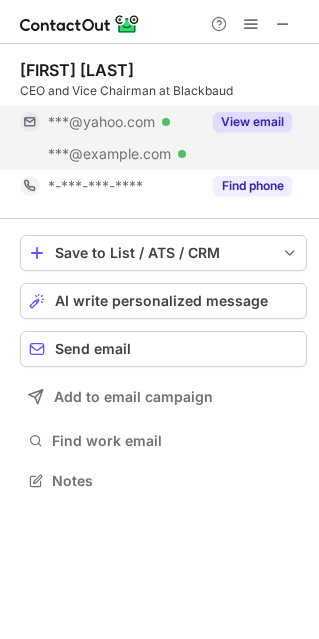 click on "View email" at bounding box center (252, 122) 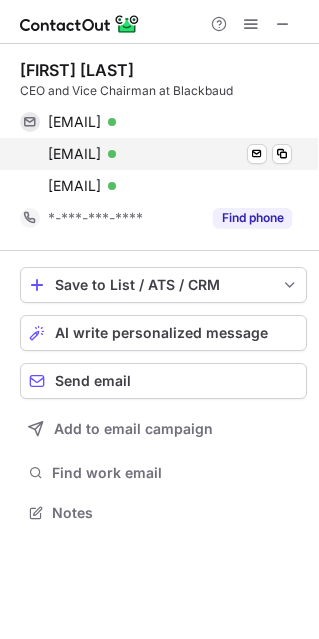 scroll, scrollTop: 10, scrollLeft: 9, axis: both 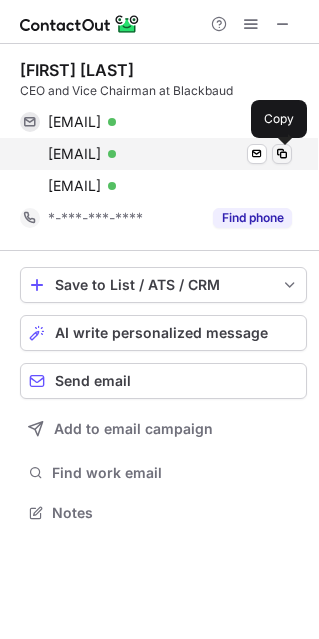 click at bounding box center (282, 154) 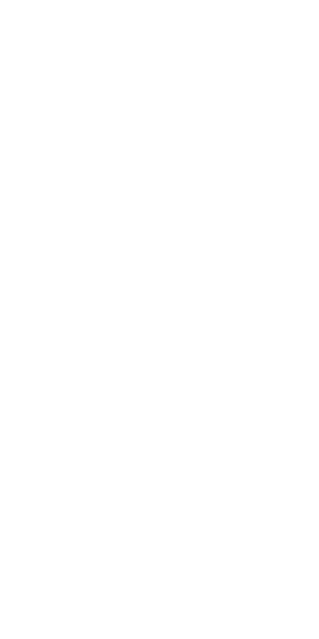 scroll, scrollTop: 0, scrollLeft: 0, axis: both 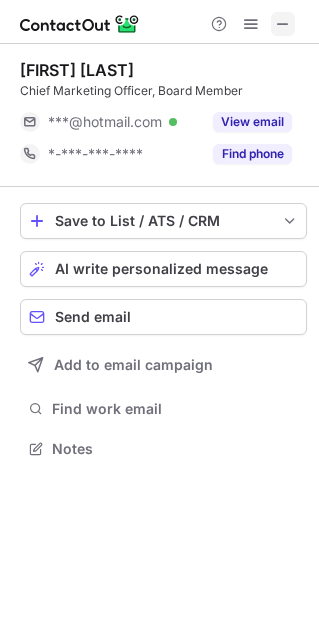 click at bounding box center (283, 24) 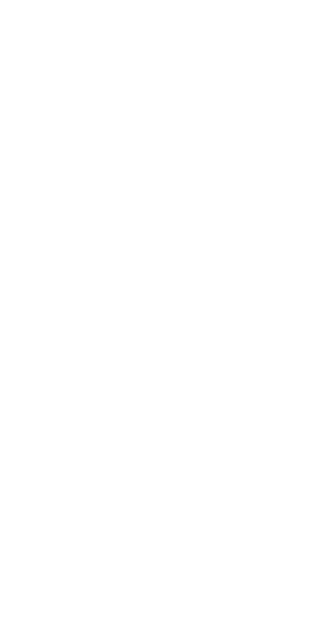 scroll, scrollTop: 0, scrollLeft: 0, axis: both 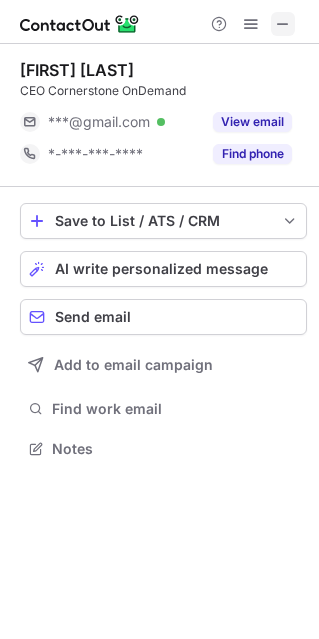 click at bounding box center (283, 24) 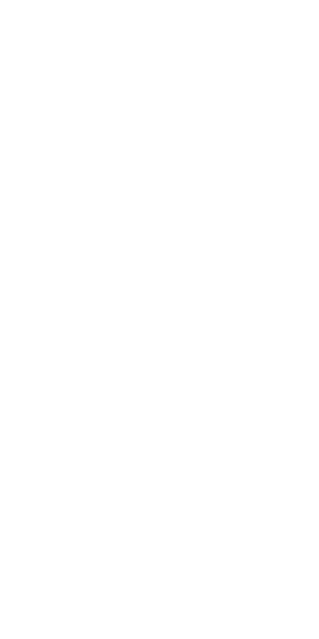 scroll, scrollTop: 0, scrollLeft: 0, axis: both 